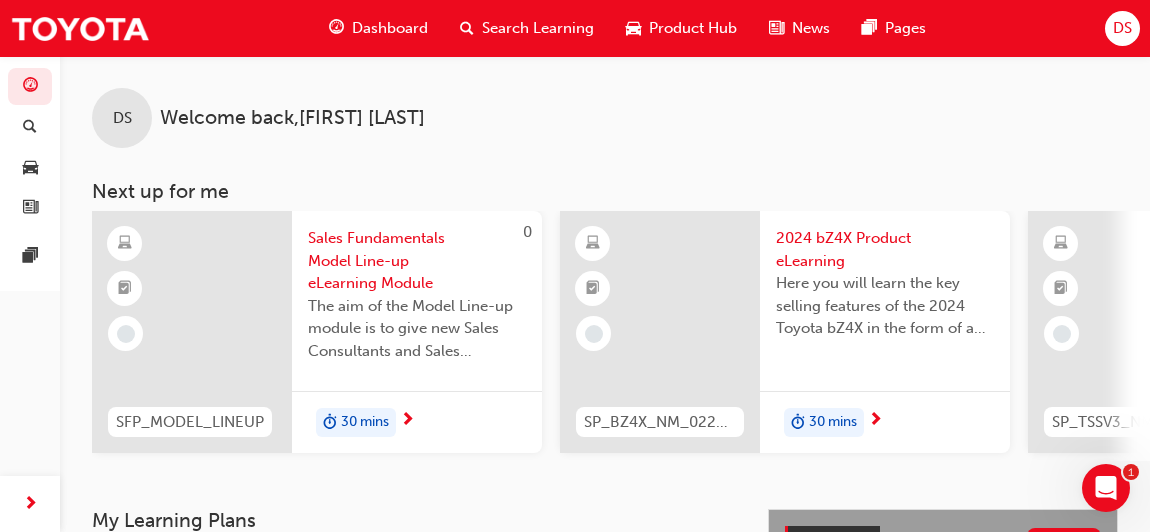 scroll, scrollTop: 0, scrollLeft: 0, axis: both 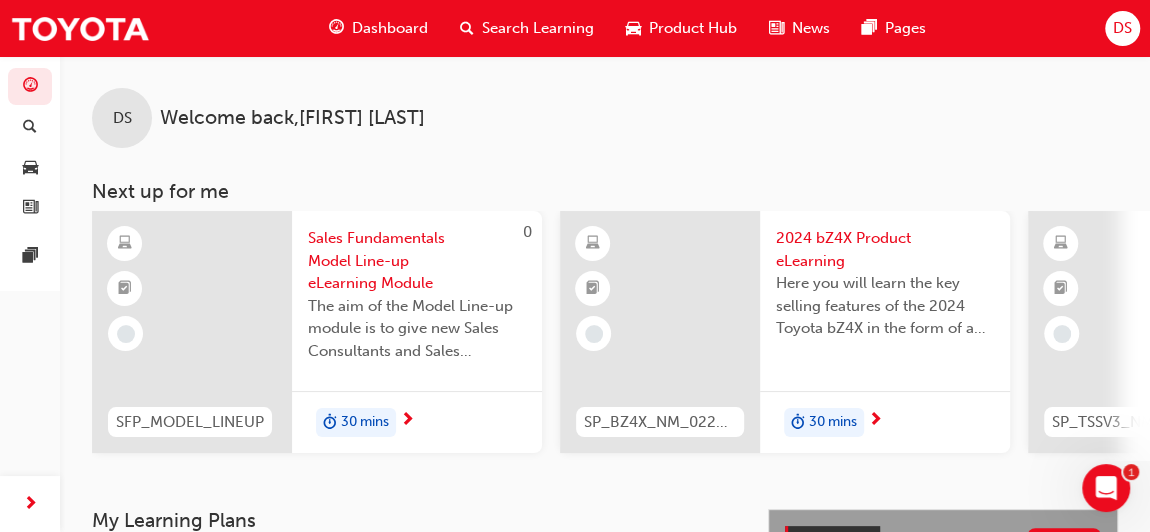 click on "DS Welcome back , [FIRST] [LAST] Next up for me 0 SFP_MODEL_LINEUP Sales Fundamentals Model Line-up eLearning Module The aim of the Model Line-up module is to give new Sales Consultants and Sales Professionals a detailed overview of the comprehensive range of current Toyota vehicles in Australia. 30 mins SP_BZ4X_NM_0224_EL01 2024 bZ4X Product eLearning Here you will learn the key selling features of the 2024 Toyota bZ4X in the form of a virtual 6-point walkaround. 30 mins 0 SP_TSSV3_NM1022_EL Toyota Safety Sense Version 3.0 eLearning Module This module is designed to provide a comprehensive and detailed account of the new enhanced Toyota Safety Sense 3.0. The TSS 3.0 will debut on the Corolla Cross in 2022 and then will be made available across many vehicles within the Toyota family. The updated Toyota Safety Sense version 3.0 is made up of a combination of new active features and functionality as well as enhancement to many features found in early versions of Toyota Safety Sense. 15 mins 0 TFLIAVC 90 mins" at bounding box center (605, 258) 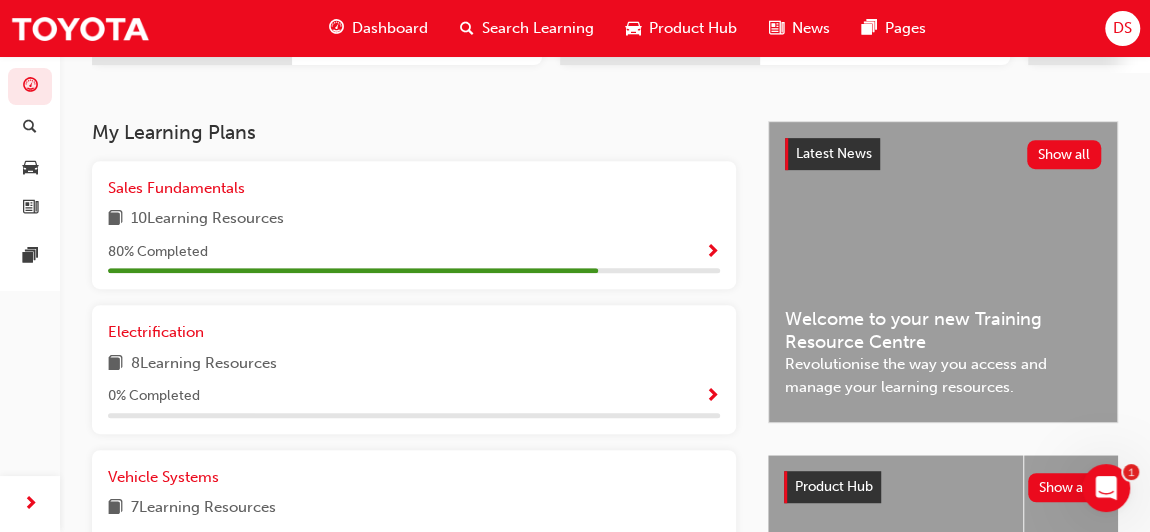 scroll, scrollTop: 408, scrollLeft: 0, axis: vertical 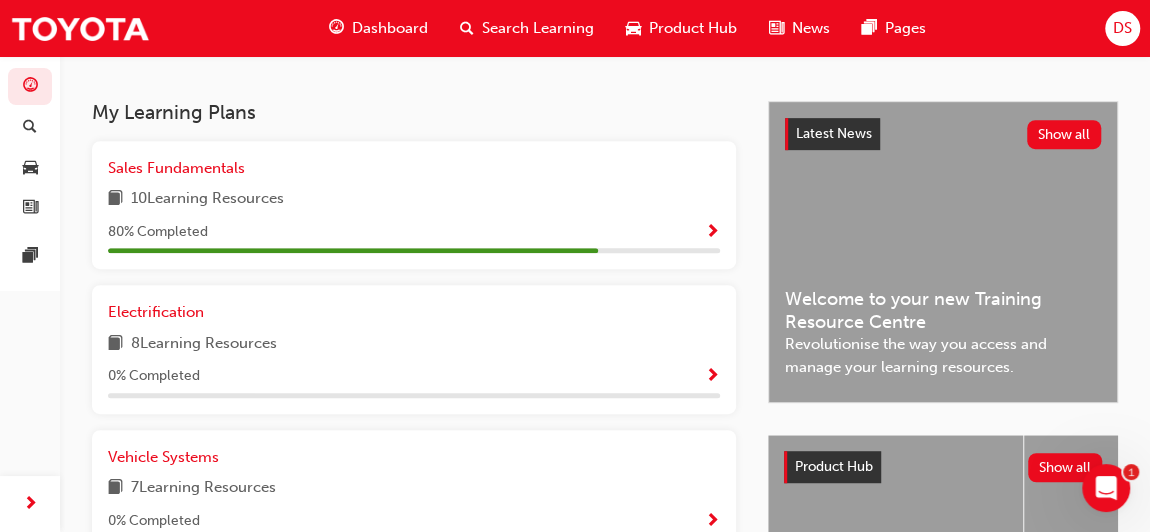 click at bounding box center (712, 233) 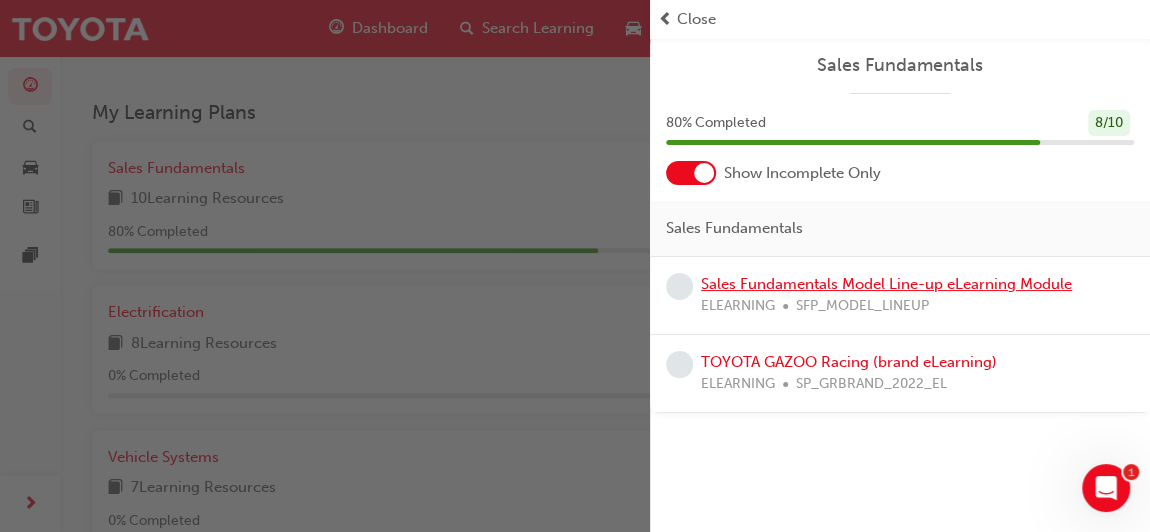 click on "Sales Fundamentals Model Line-up eLearning Module" at bounding box center (886, 284) 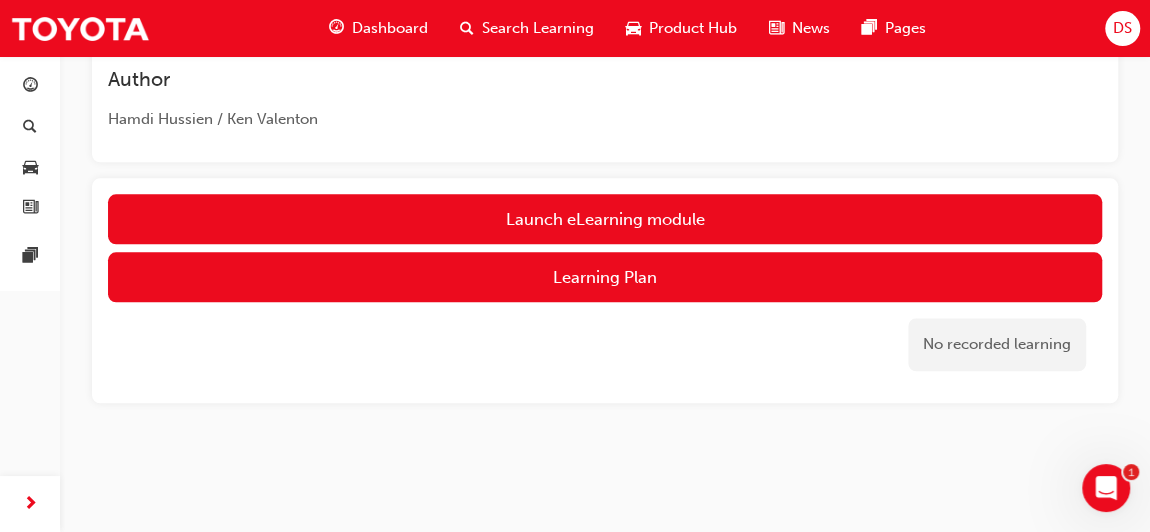 scroll, scrollTop: 788, scrollLeft: 0, axis: vertical 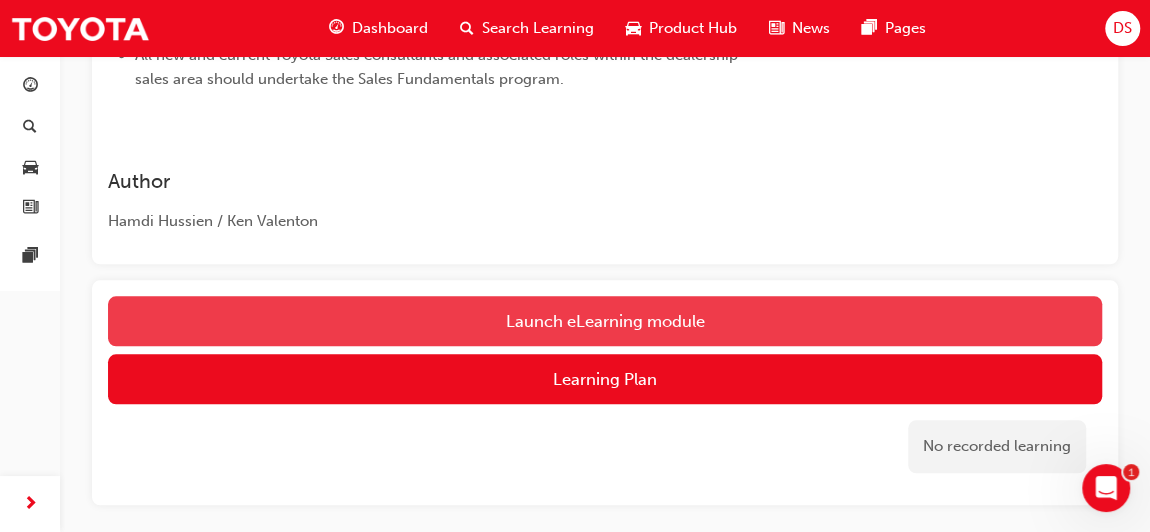 click on "Launch eLearning module" at bounding box center (605, 321) 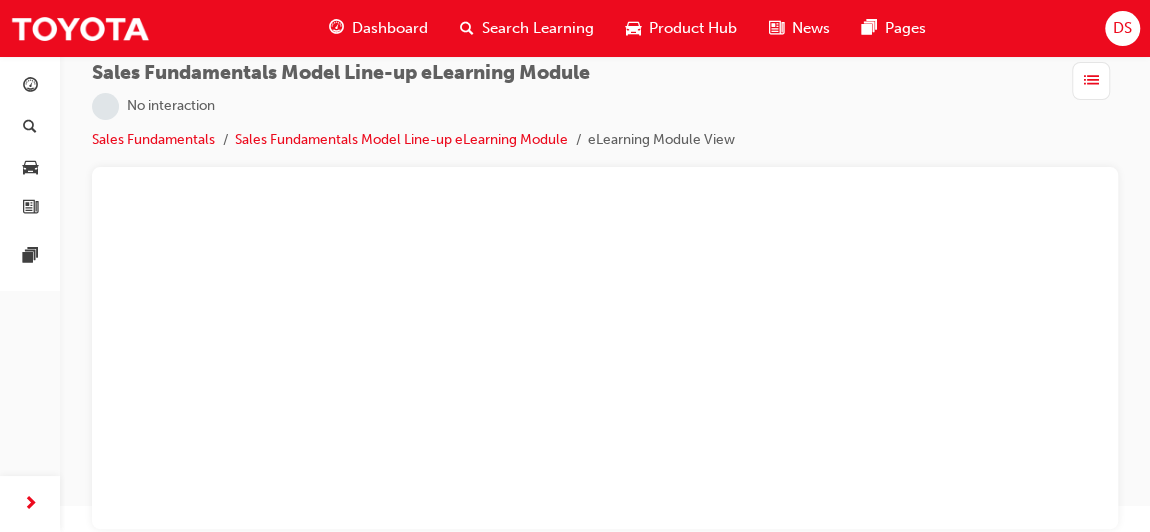 scroll, scrollTop: 26, scrollLeft: 0, axis: vertical 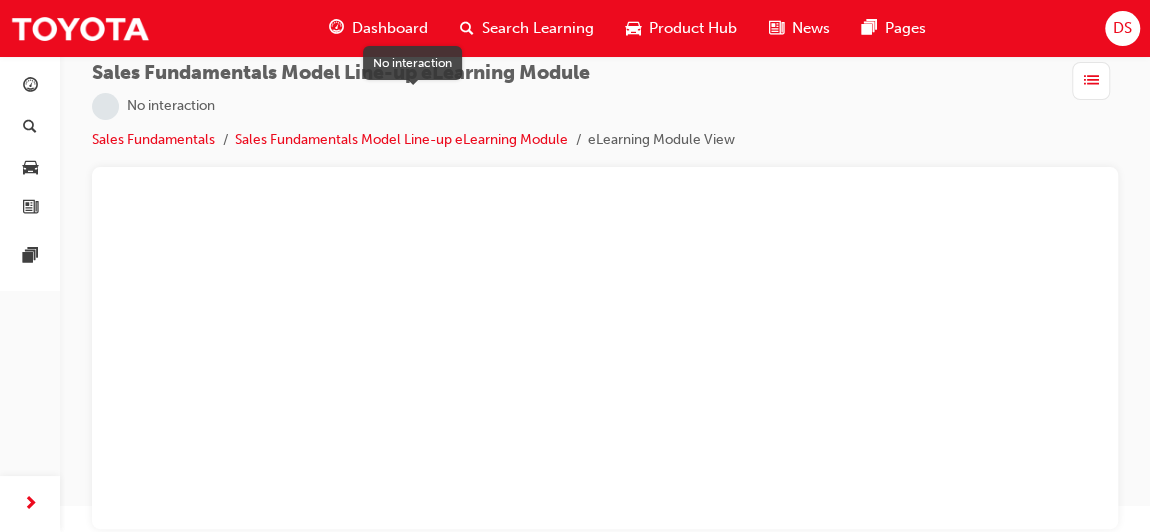 click at bounding box center [105, 106] 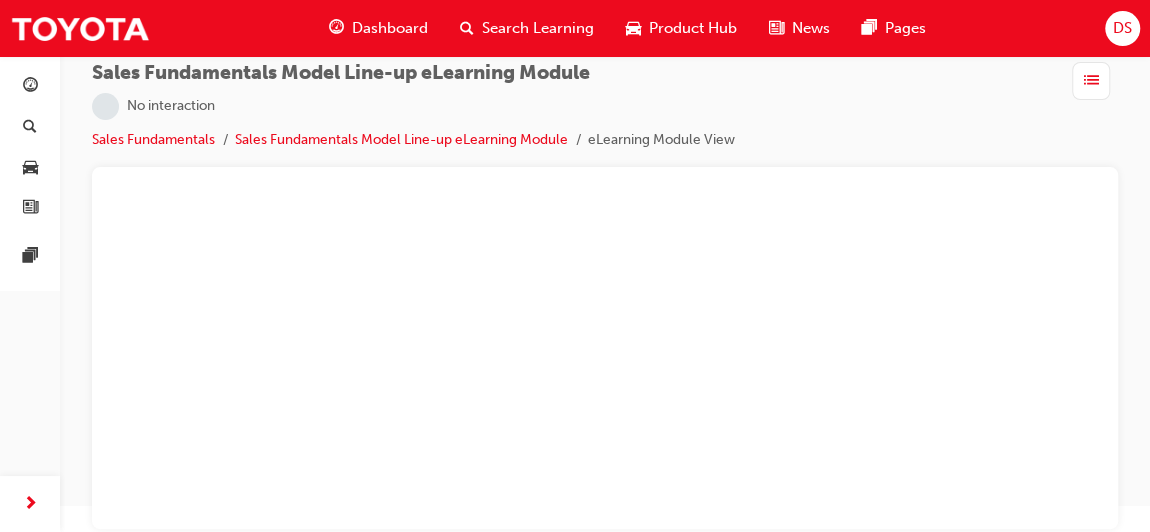 click on "Sales Fundamentals Model Line-up eLearning Module | No interaction Sales Fundamentals Sales Fundamentals Model Line-up eLearning Module eLearning Module View Learning Plan" at bounding box center [605, 114] 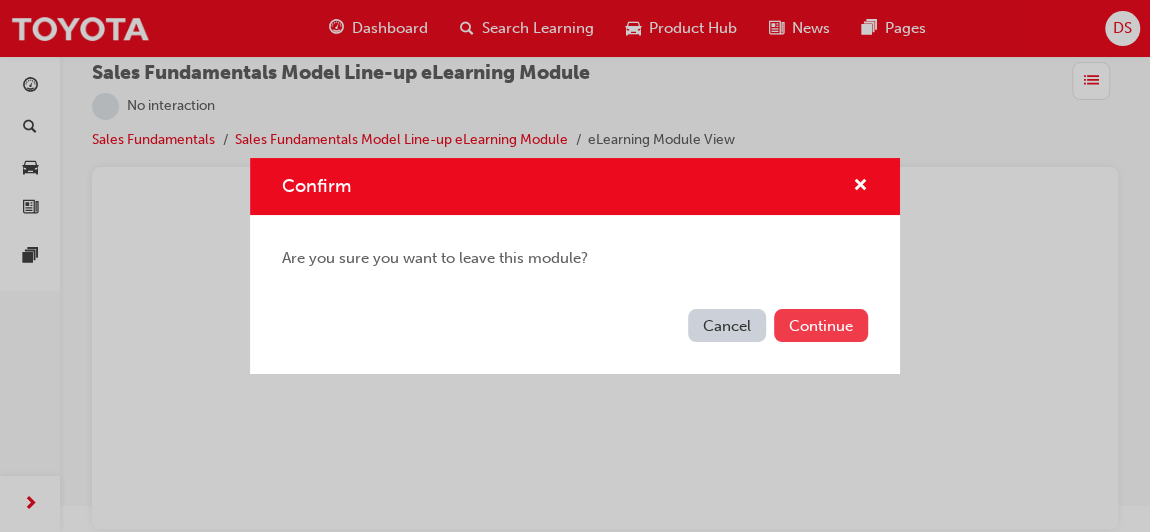 click on "Continue" at bounding box center [821, 325] 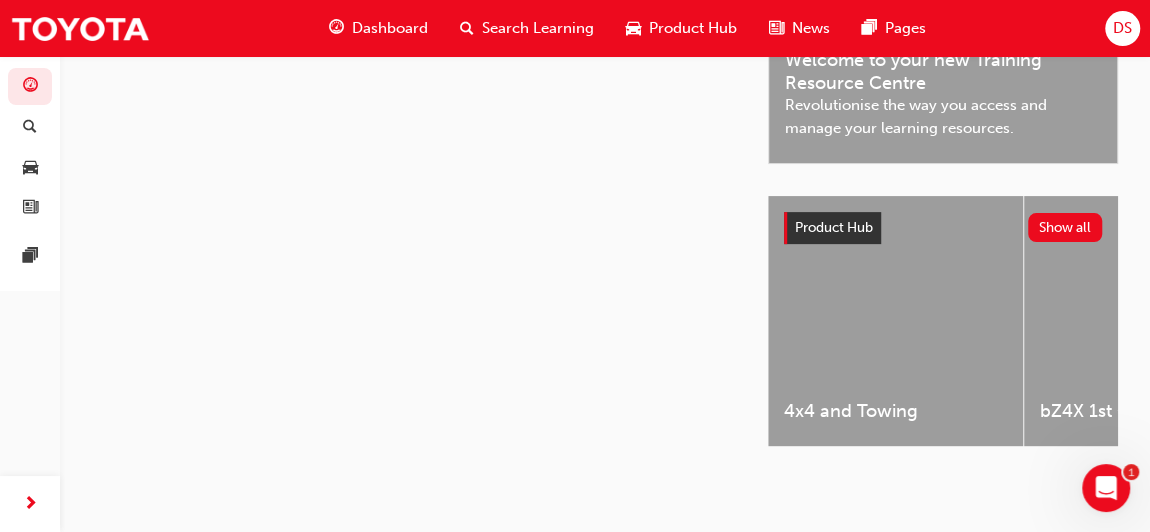 scroll, scrollTop: 660, scrollLeft: 0, axis: vertical 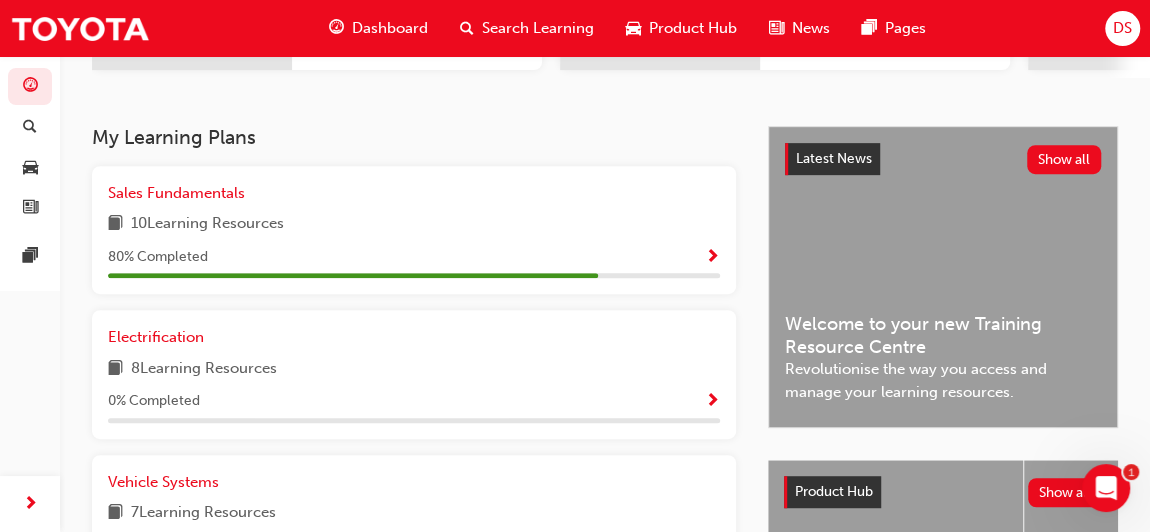 click at bounding box center (712, 258) 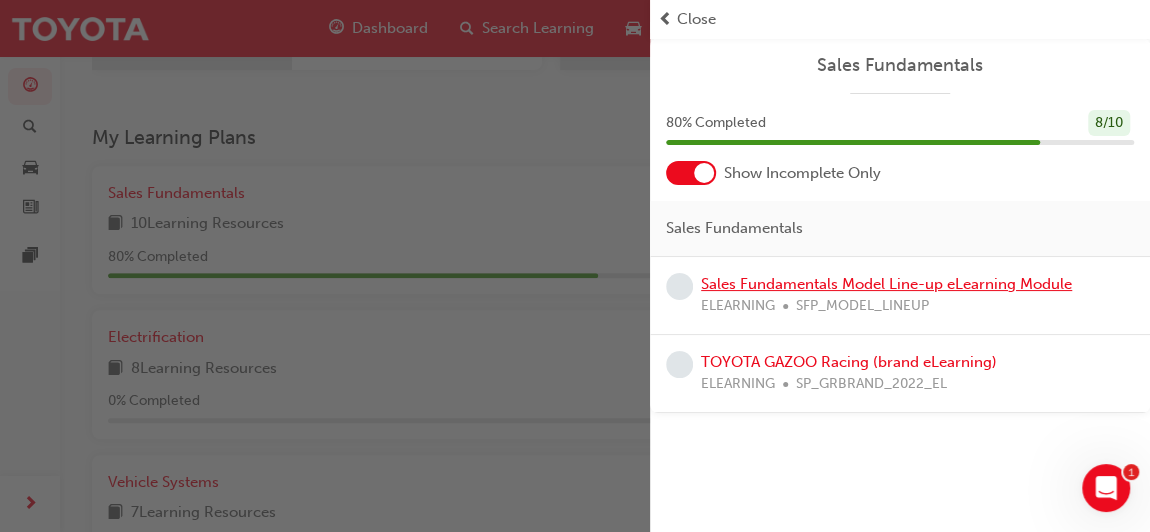 click on "Sales Fundamentals Model Line-up eLearning Module" at bounding box center (886, 284) 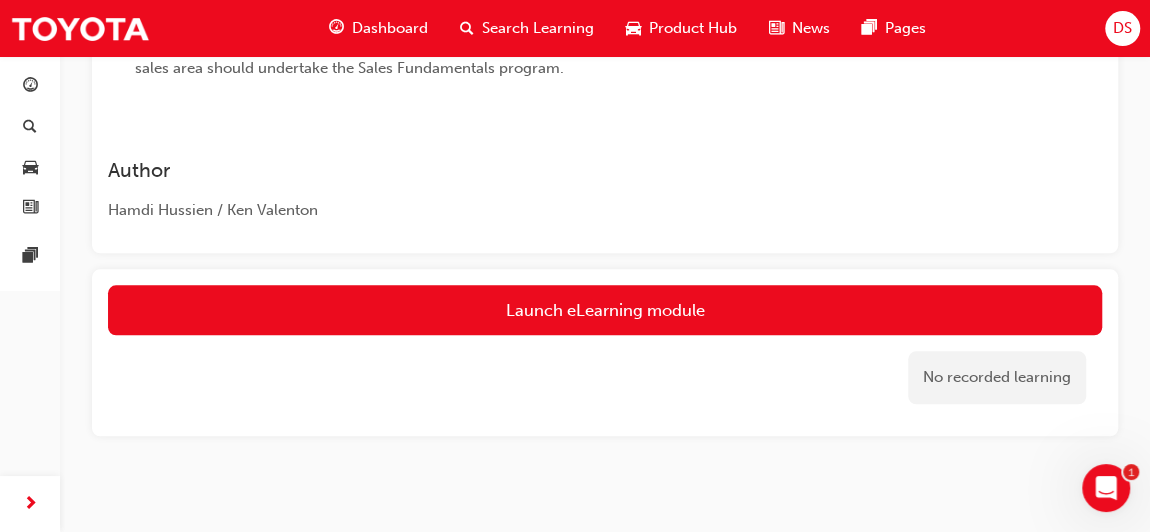 scroll, scrollTop: 799, scrollLeft: 0, axis: vertical 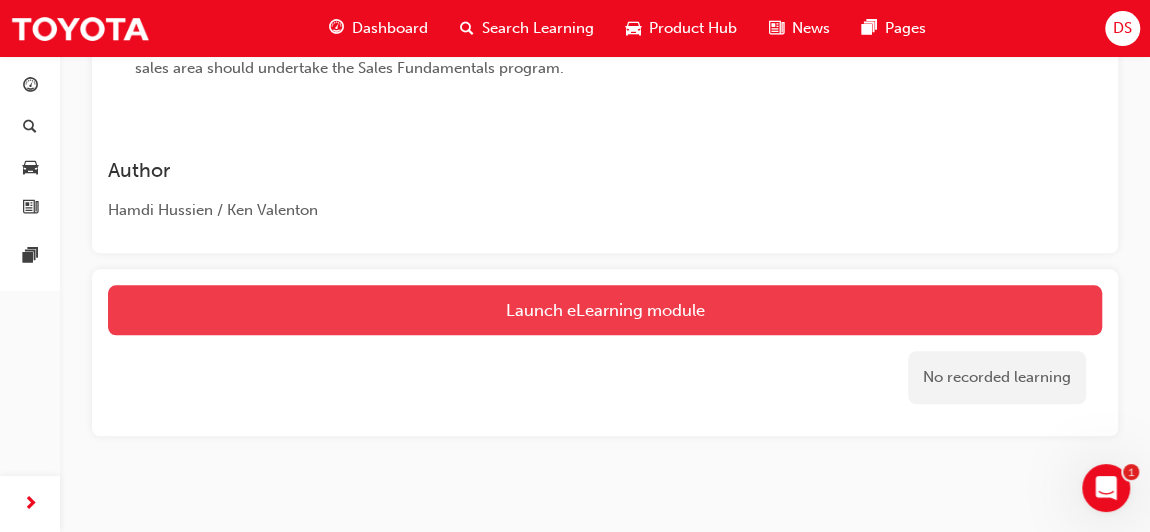 click on "Launch eLearning module" at bounding box center [605, 310] 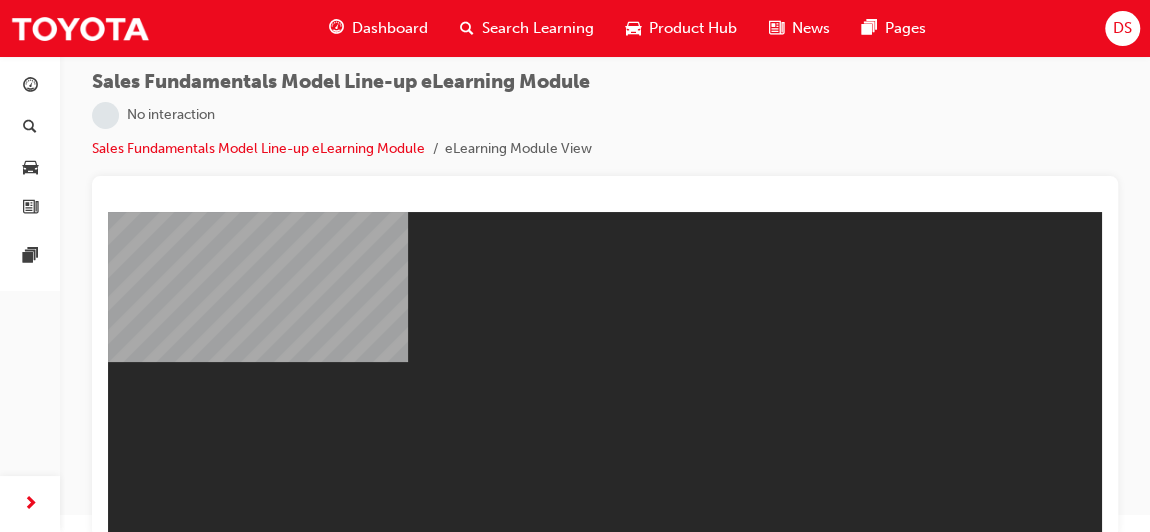 scroll, scrollTop: 26, scrollLeft: 0, axis: vertical 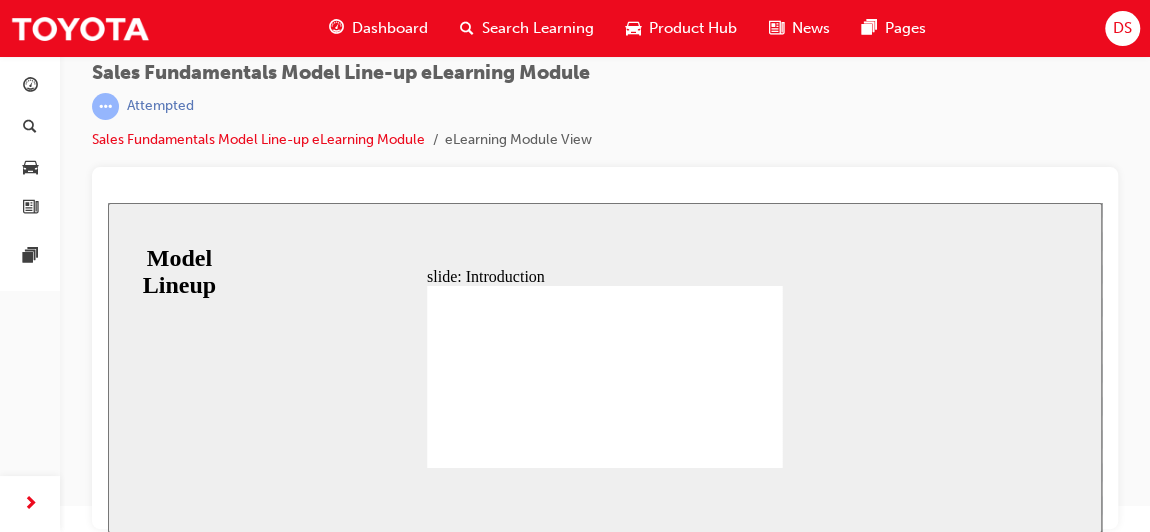 click 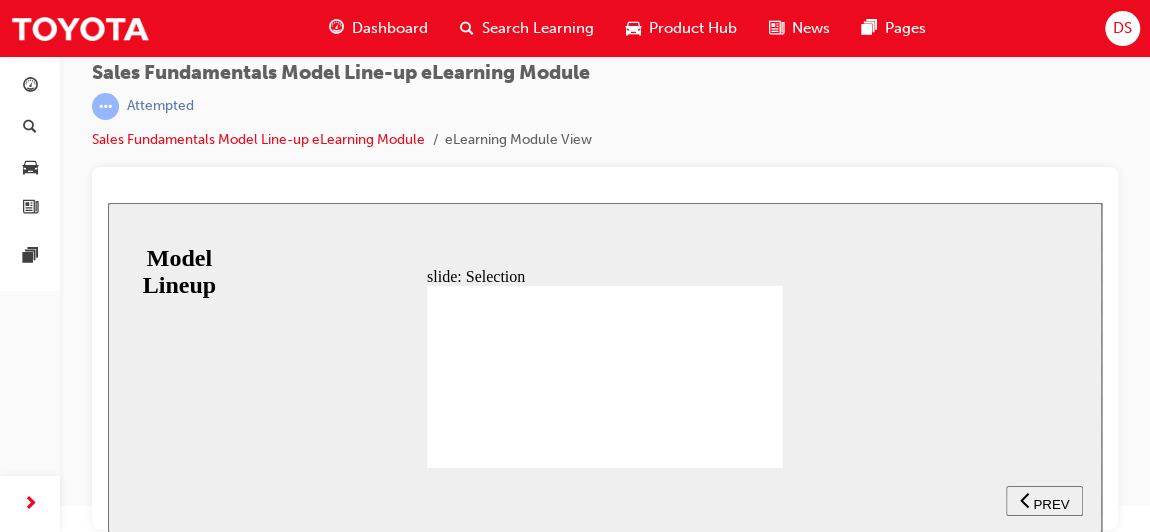 click 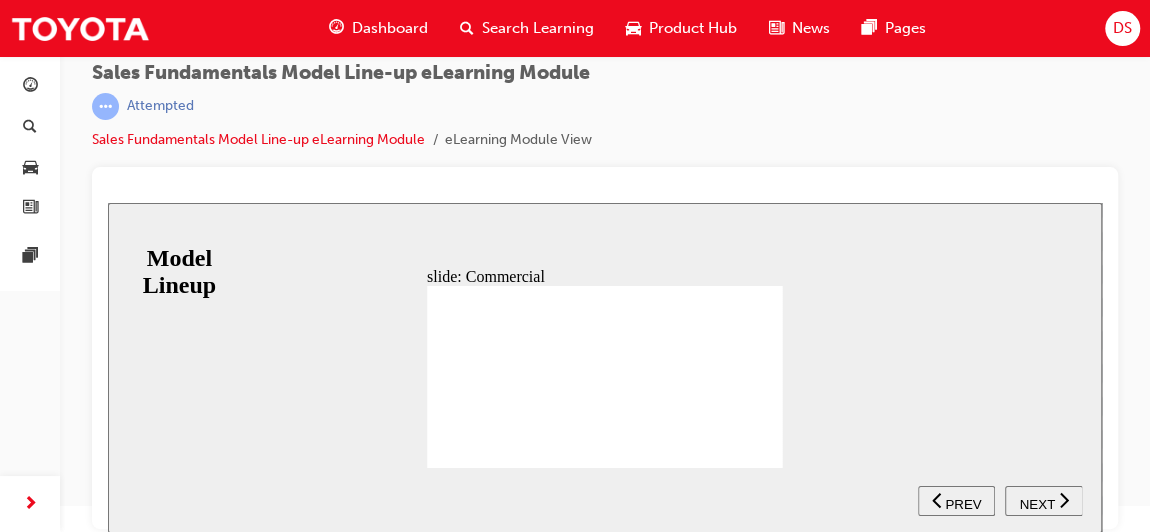 click 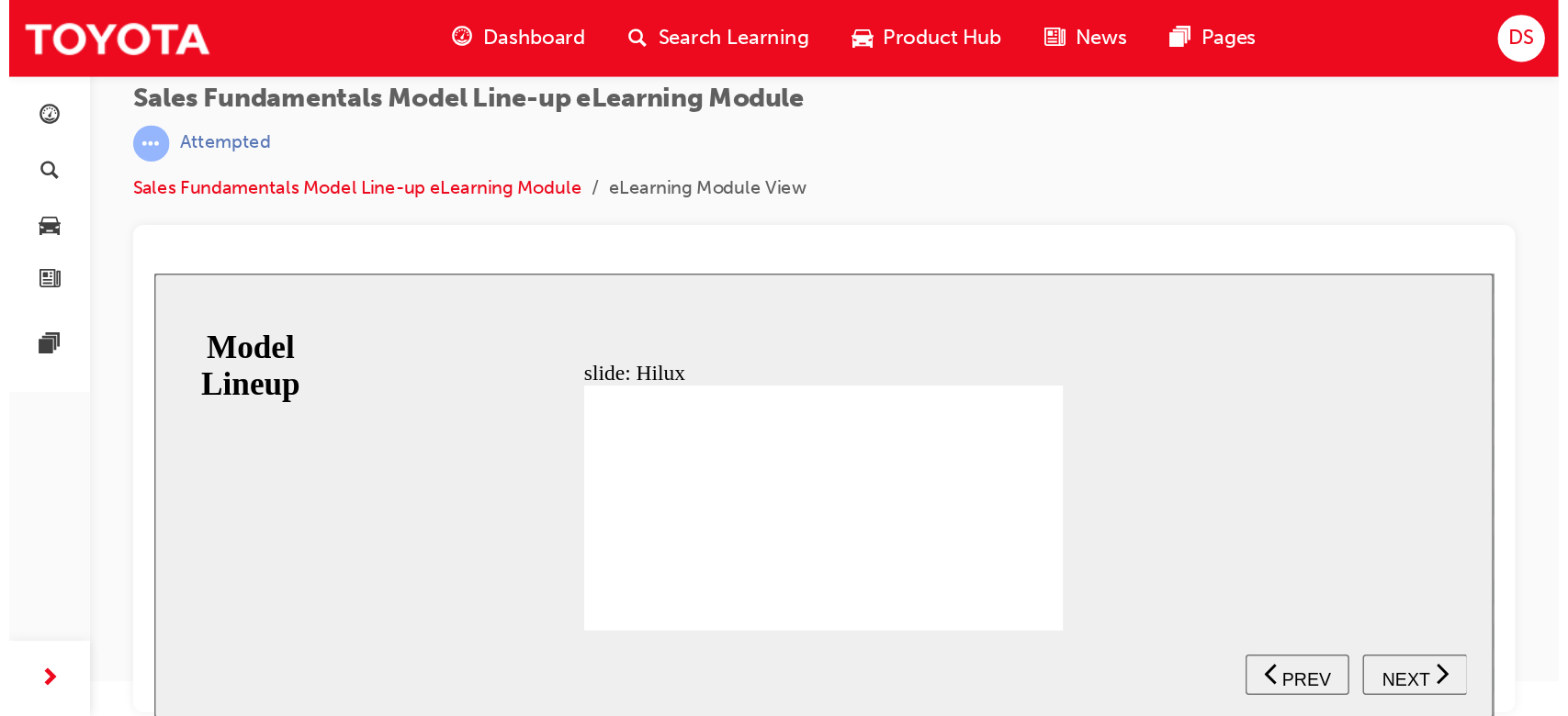 scroll, scrollTop: 0, scrollLeft: 0, axis: both 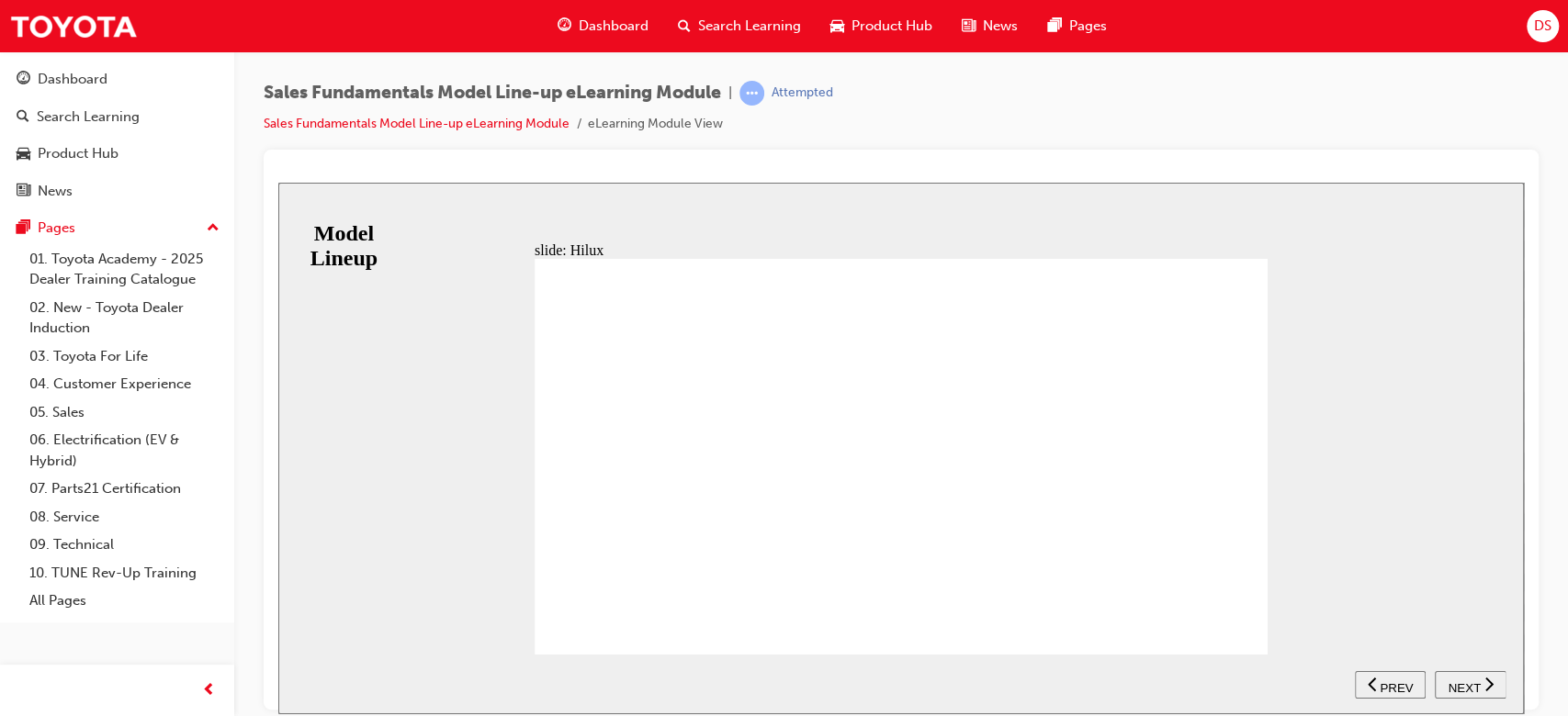 drag, startPoint x: 1033, startPoint y: 2, endPoint x: 1058, endPoint y: 151, distance: 151.08276 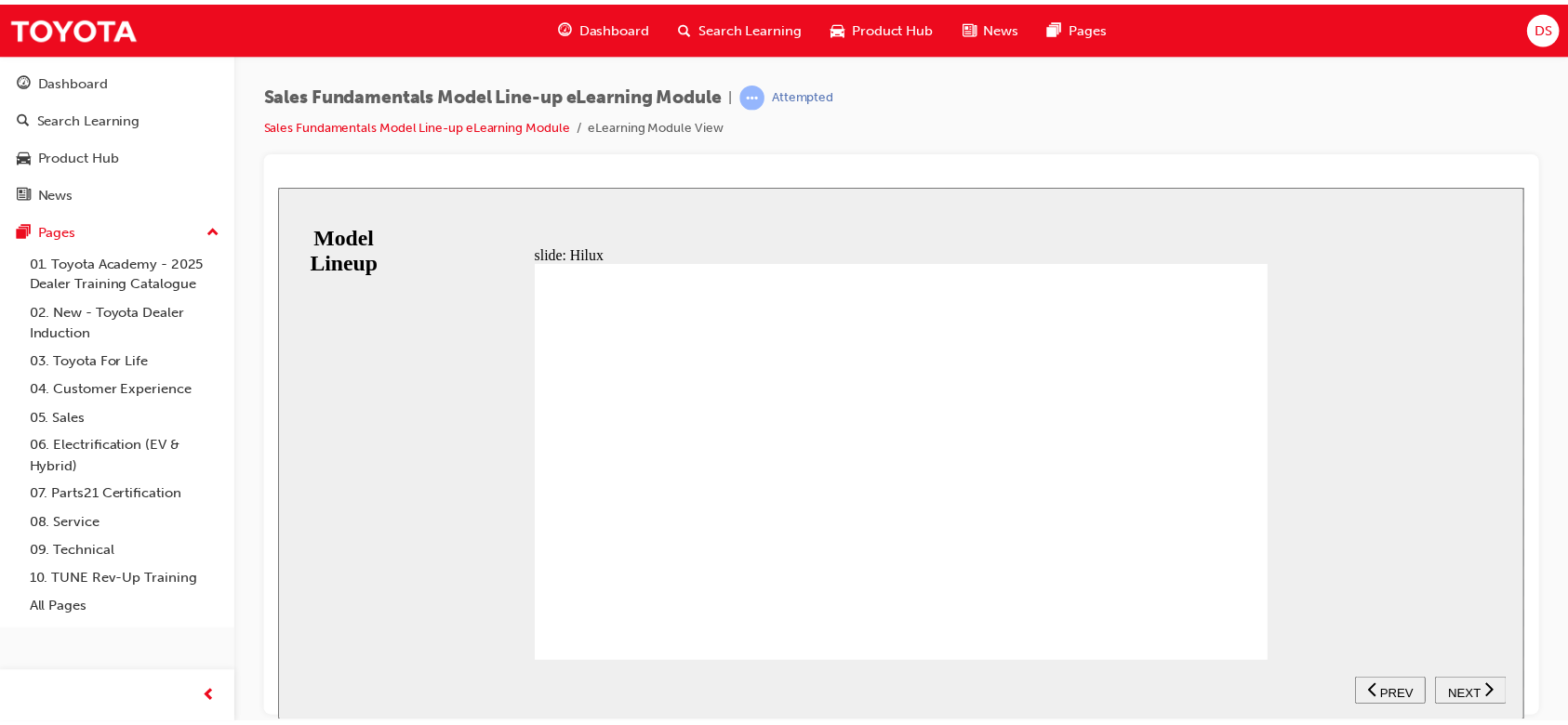 scroll, scrollTop: 46, scrollLeft: 0, axis: vertical 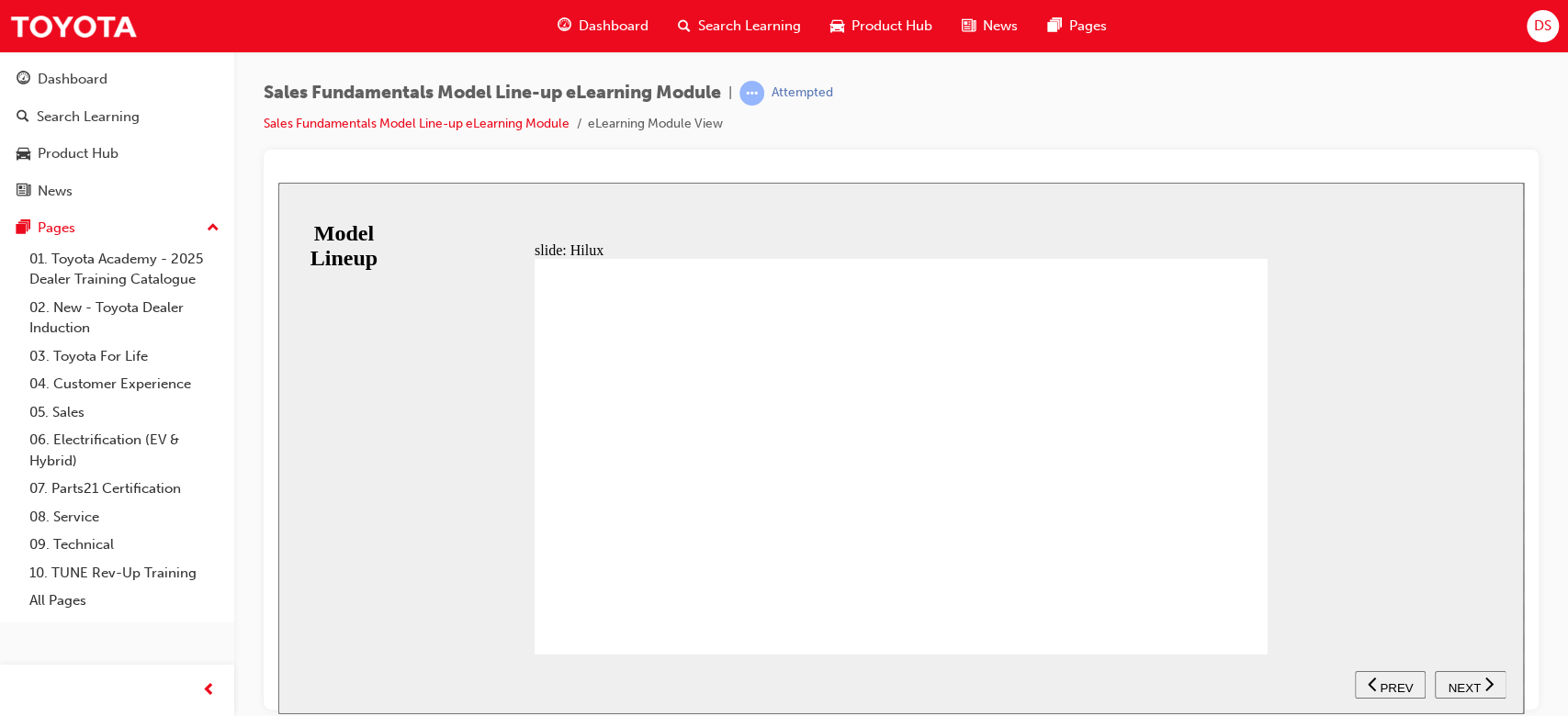 click 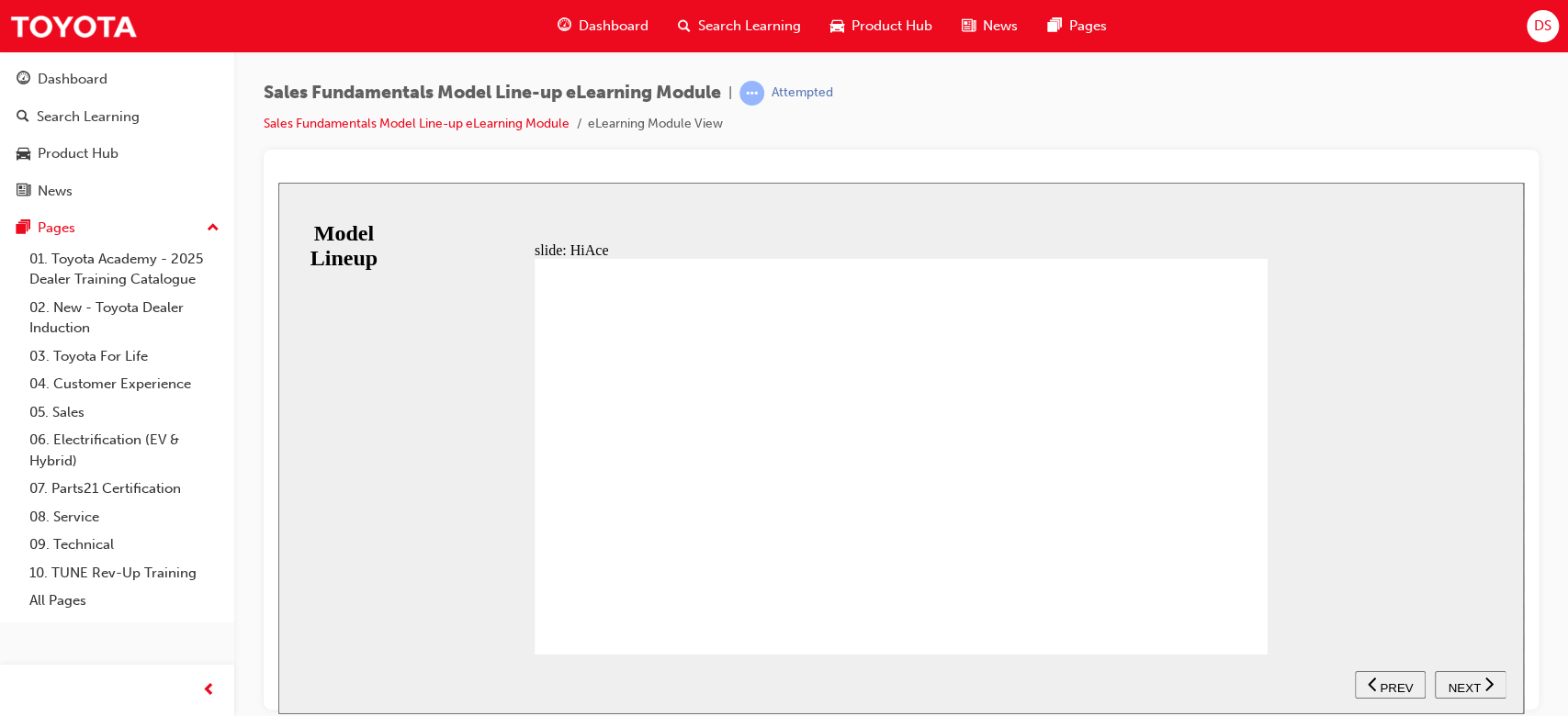 click 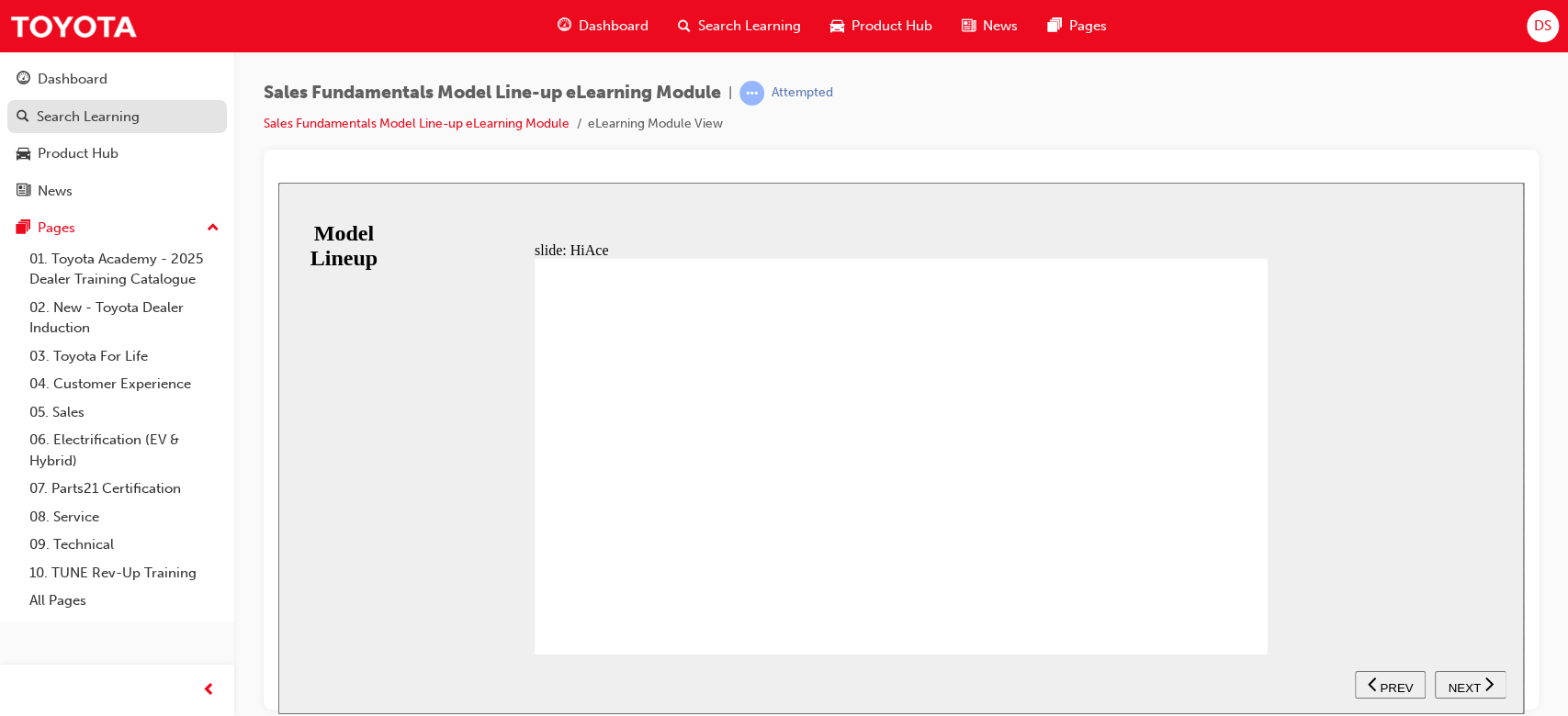 click on "Search Learning" at bounding box center (117, 117) 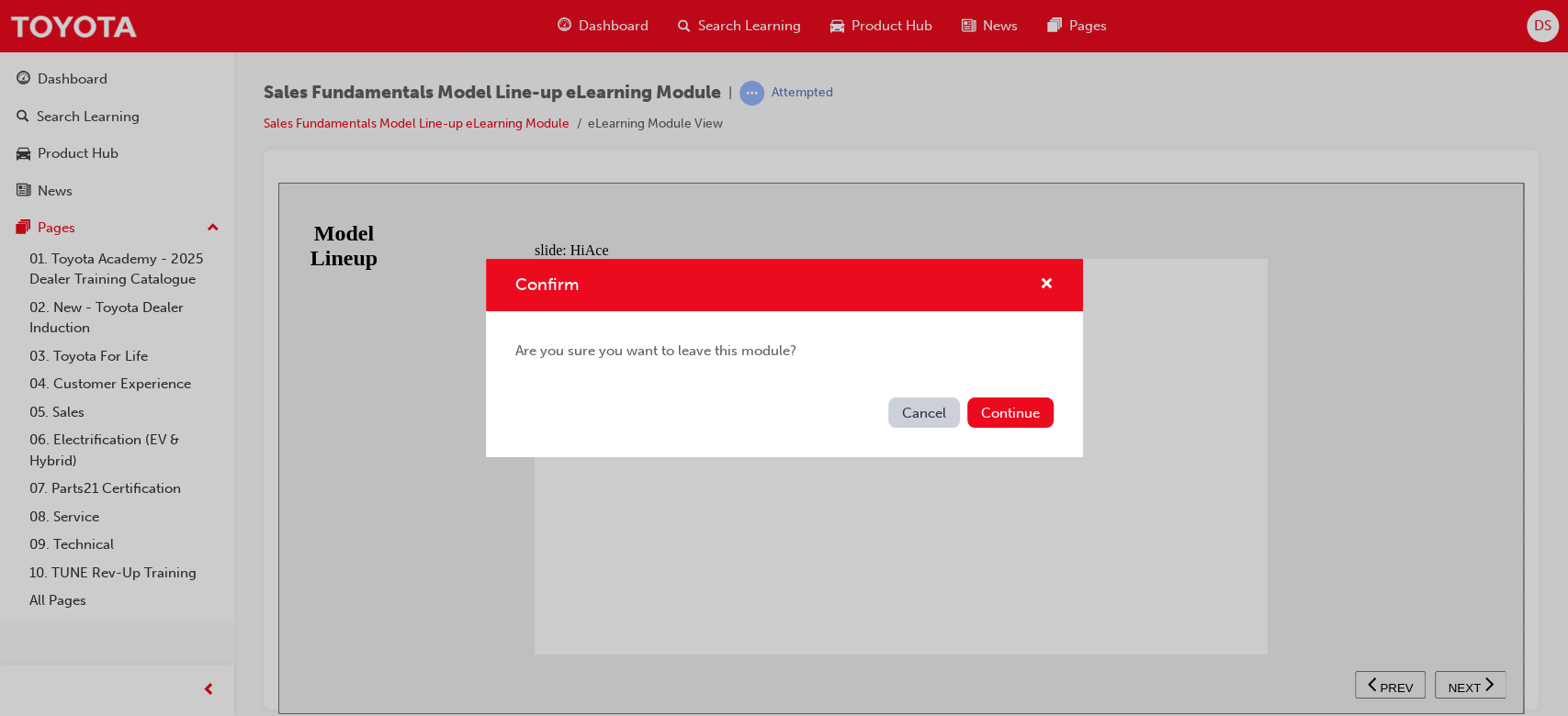 click on "Cancel Continue" at bounding box center (784, 423) 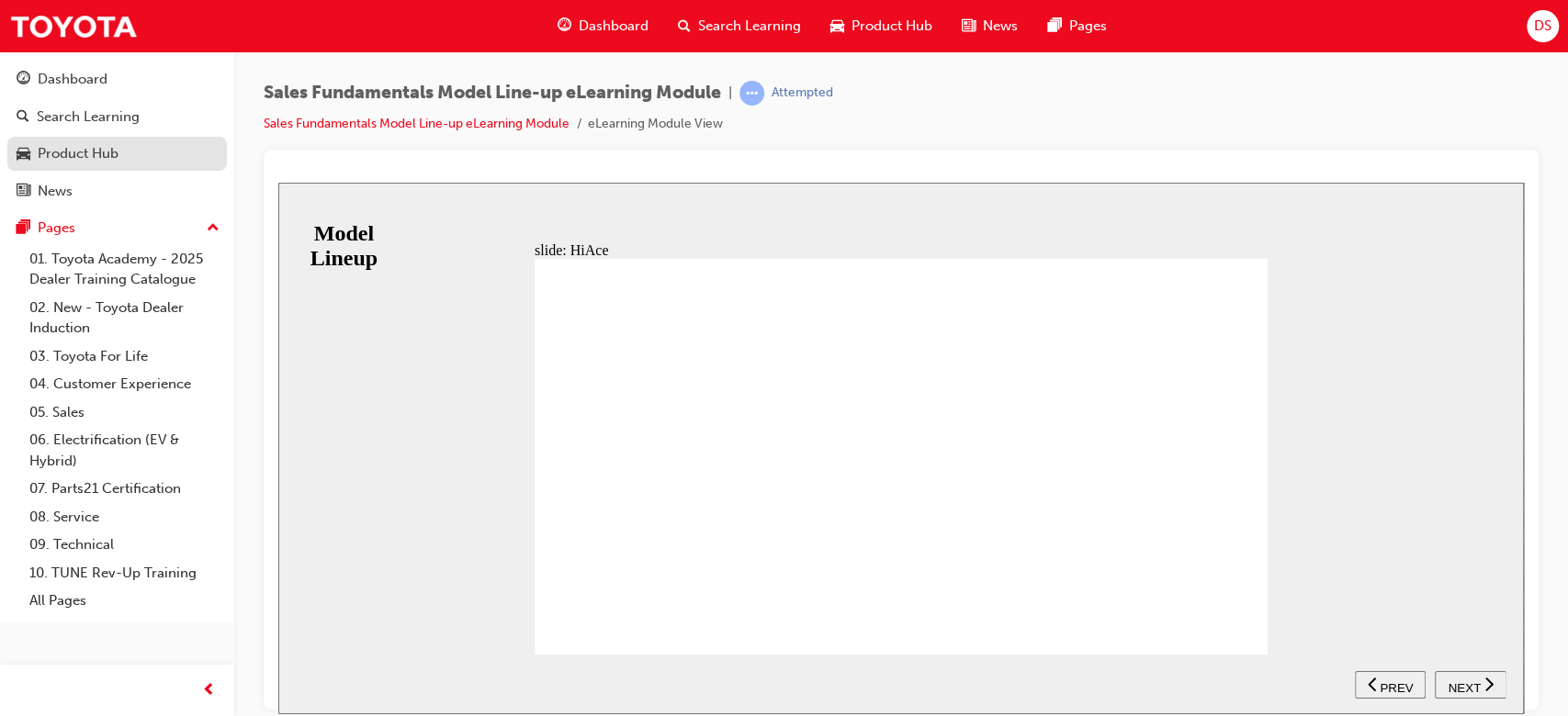 click on "Product Hub" at bounding box center (117, 153) 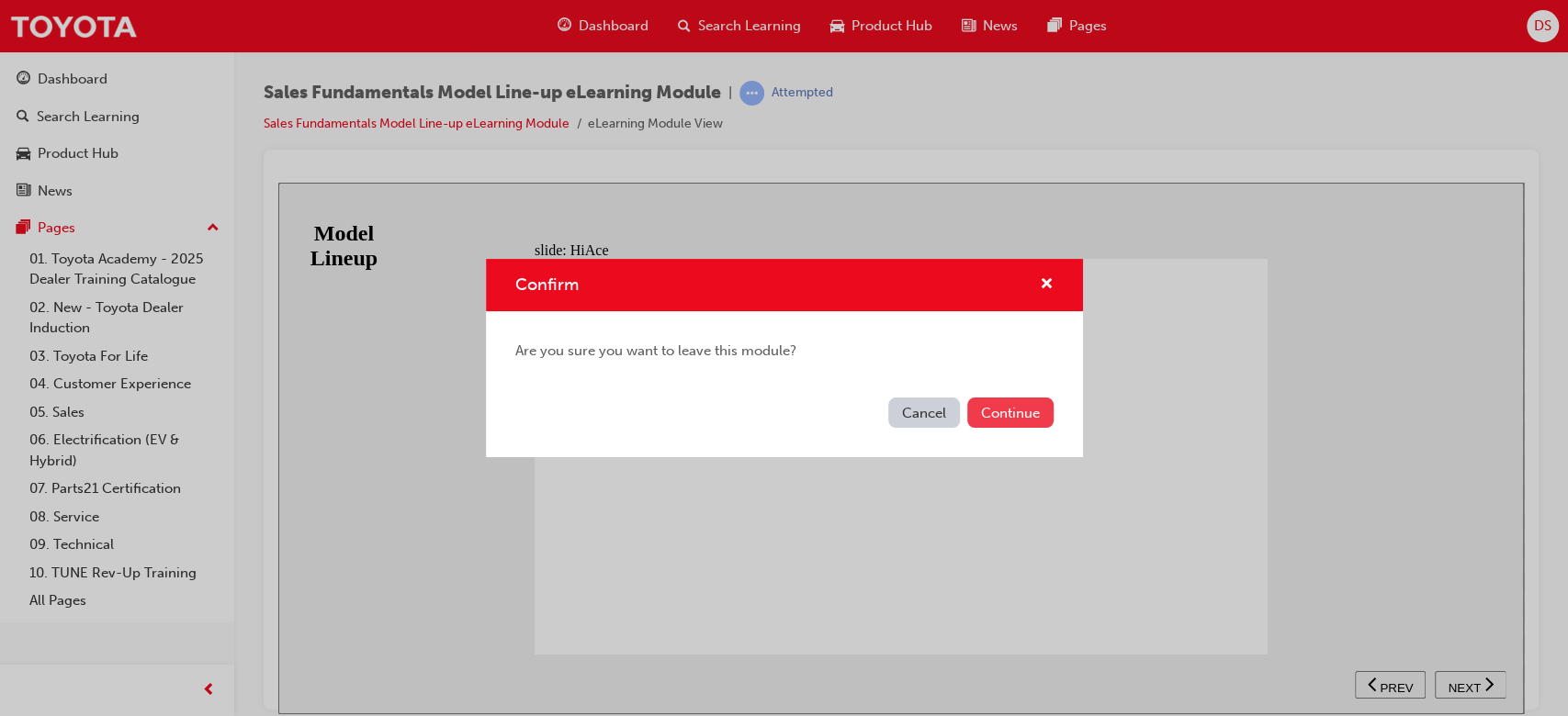 click on "Continue" at bounding box center [1010, 412] 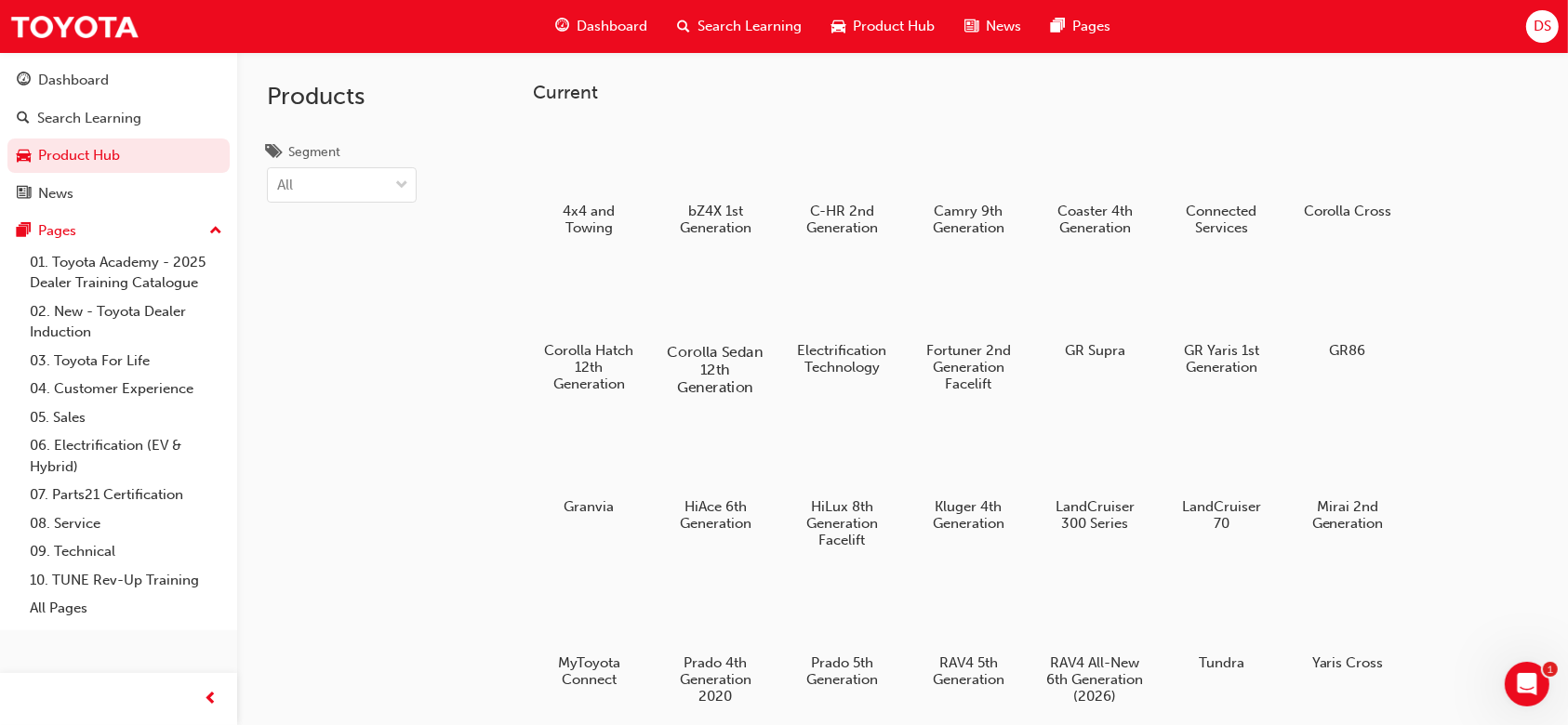 click at bounding box center [715, 298] 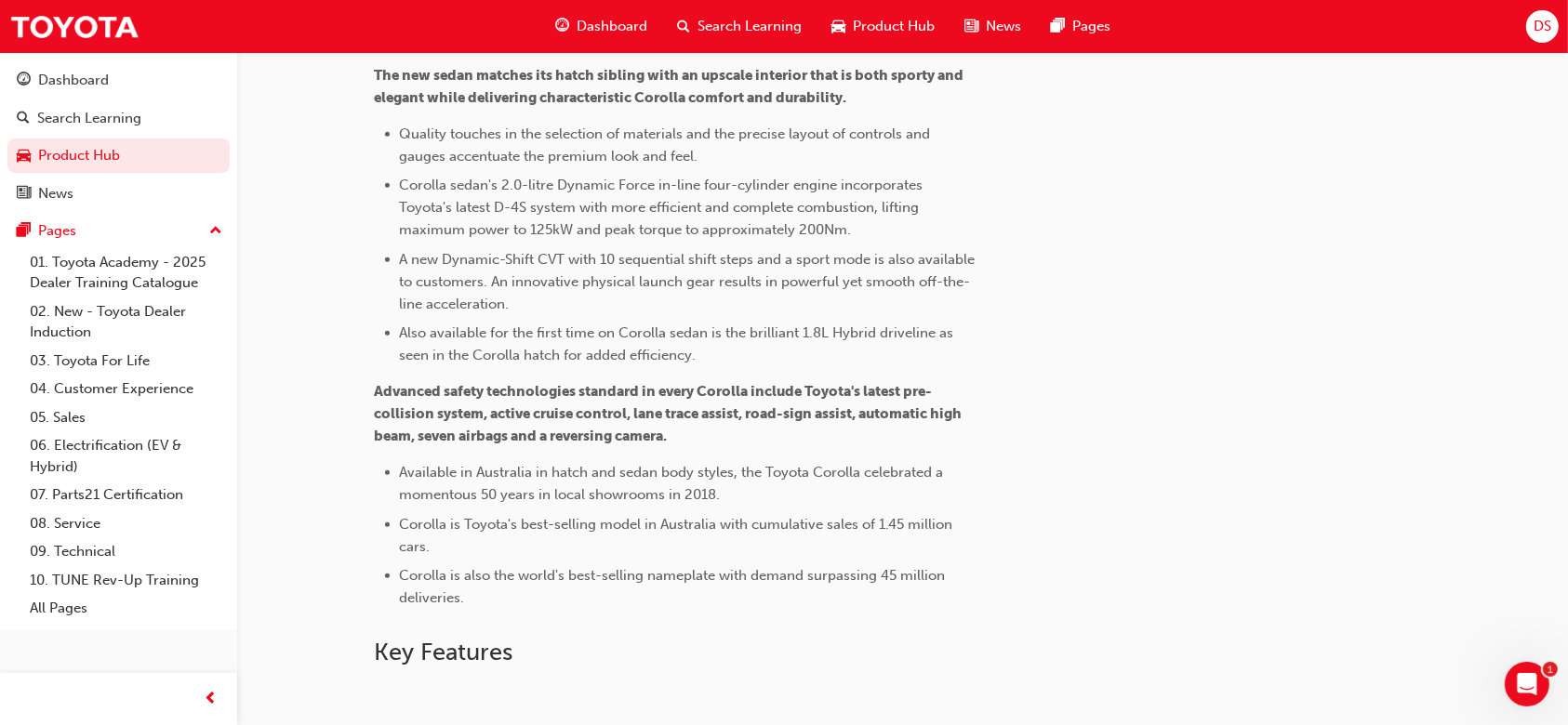 scroll, scrollTop: 1011, scrollLeft: 0, axis: vertical 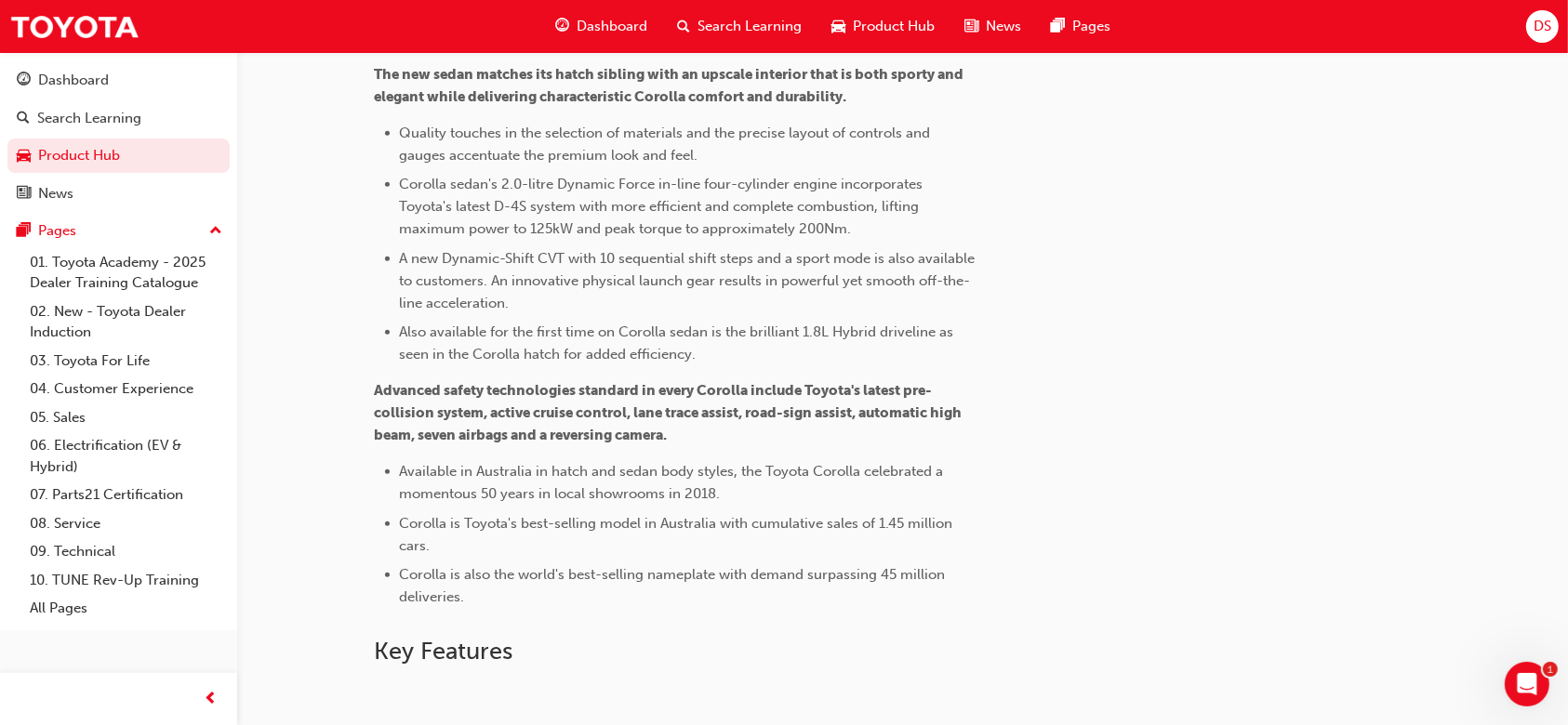 click on "Corolla Sedan - Never Stop Smiling The sleek new four-door version of the world's best-selling car made is available to [COUNTRY] customers from late 2019; the next-generation Corolla sedan is a vehicle that transforms the model's style, driver engagement, comfort and refinement while bolstering its renowned value and reliability. Corolla sedan shares many of the features and technology of the popular Corolla hatch launched in [COUNTRY] during August, including an all-new 2.0-litre petrol engine that produces 21-per-cent more power than its predecessor yet delivers better fuel efficiency. Engineers have focused on heightened driving pleasure for the new sedan by delivering a nimble and agile chassis that offers exemplary handling agility and ride comfort along with a distinctive driving personality. Sophisticated and dynamic exterior styling with a reduced roofline results in a confidence-inspiring stance that is more athletic while maintaining ample interior space for occupants and their cargo." at bounding box center (760, 112) 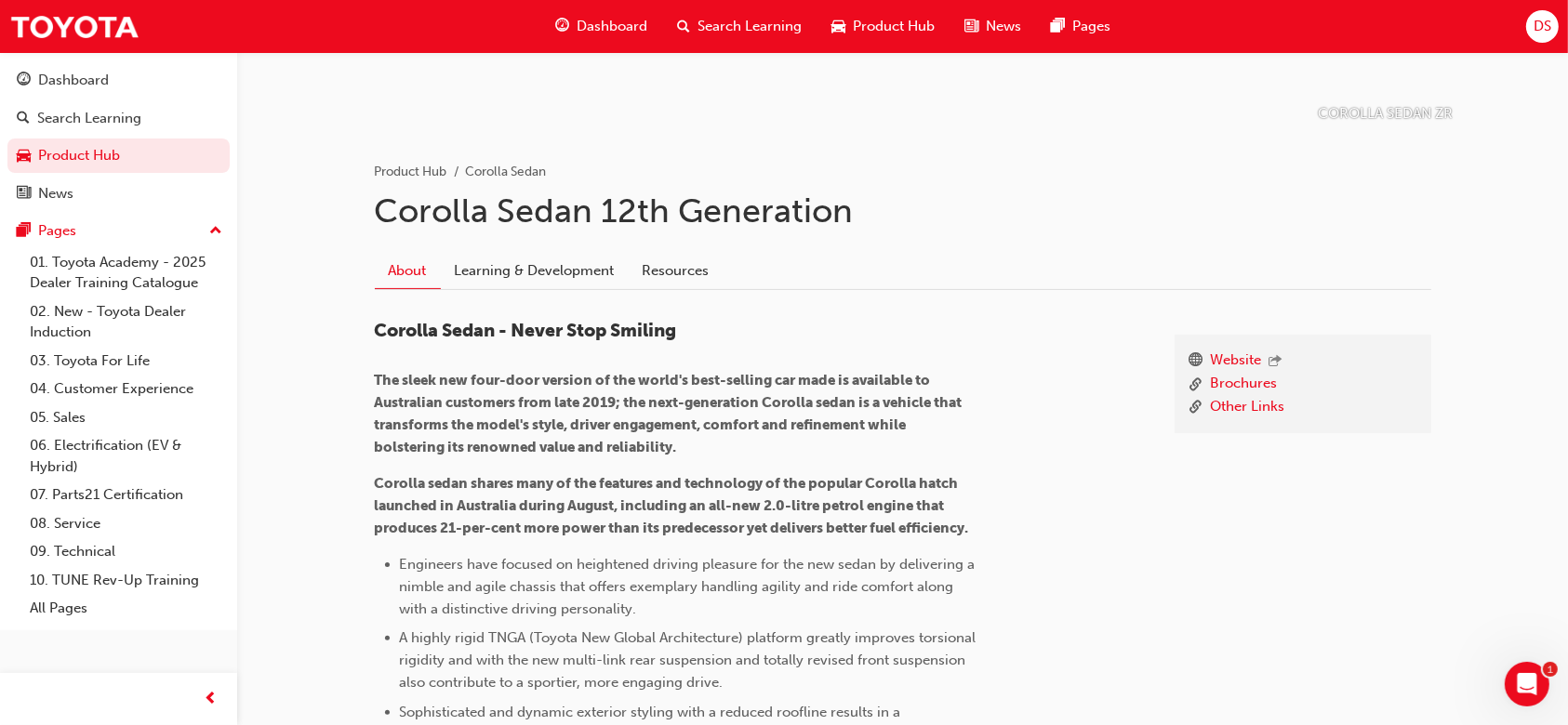 scroll, scrollTop: 268, scrollLeft: 0, axis: vertical 